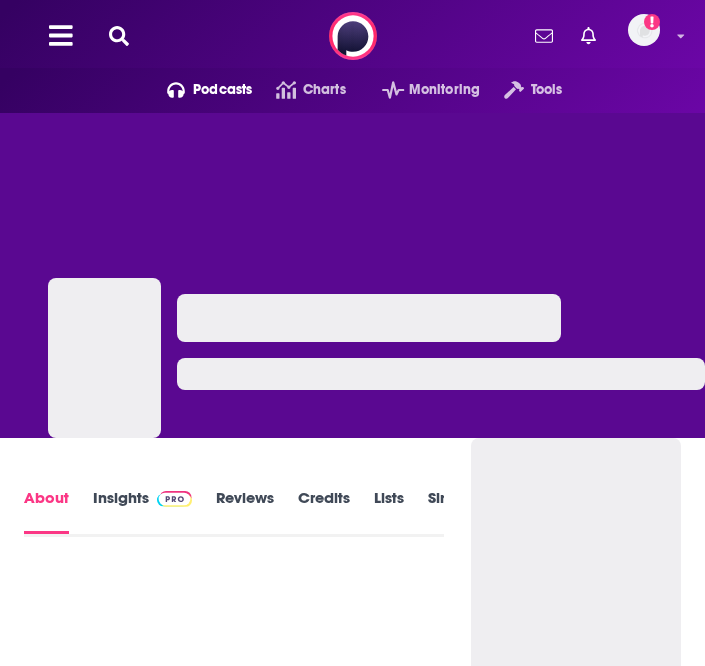 scroll, scrollTop: 0, scrollLeft: 0, axis: both 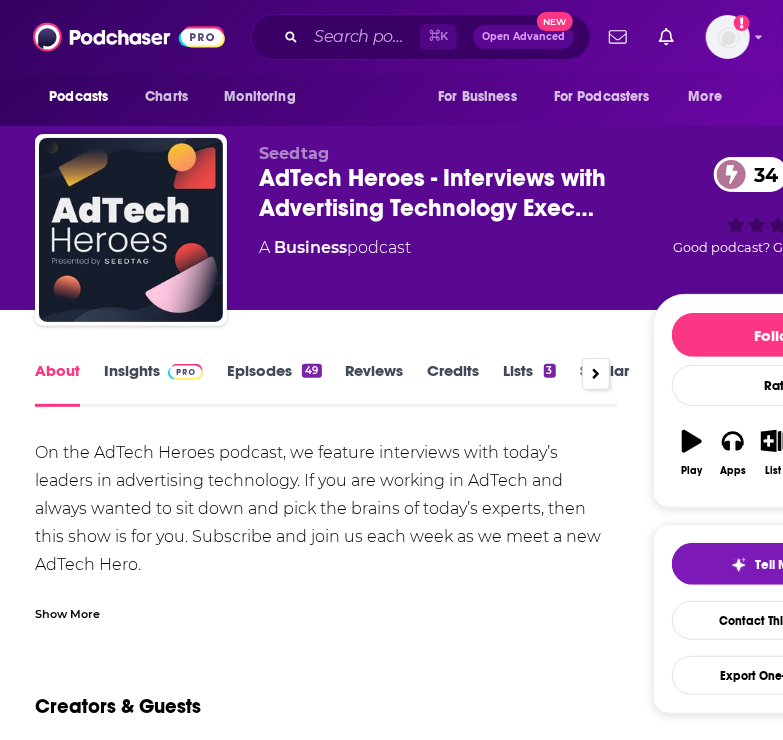 click on "Insights" at bounding box center (153, 384) 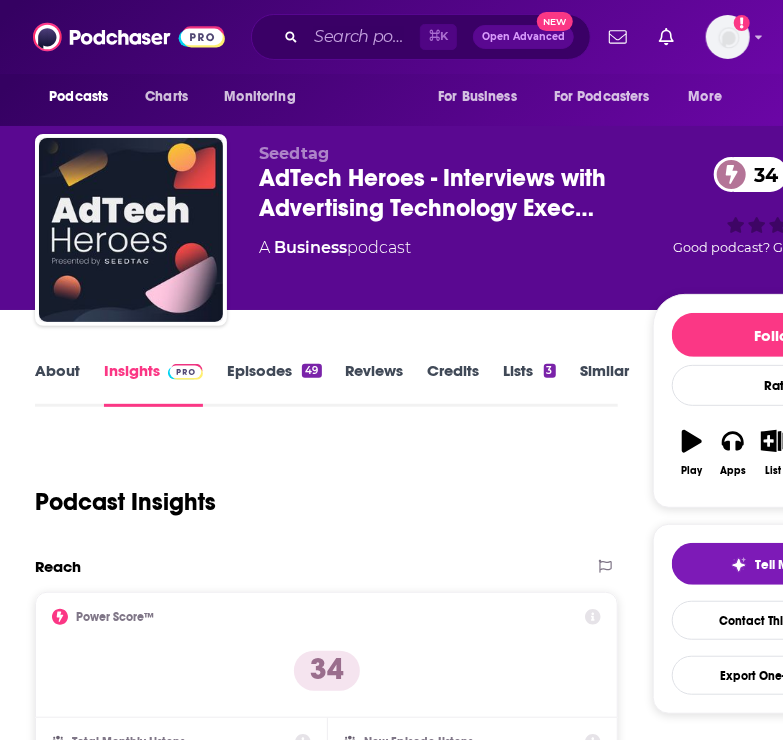 click on "Podcasts Charts Monitoring For Business For Podcasters More" at bounding box center (391, 100) 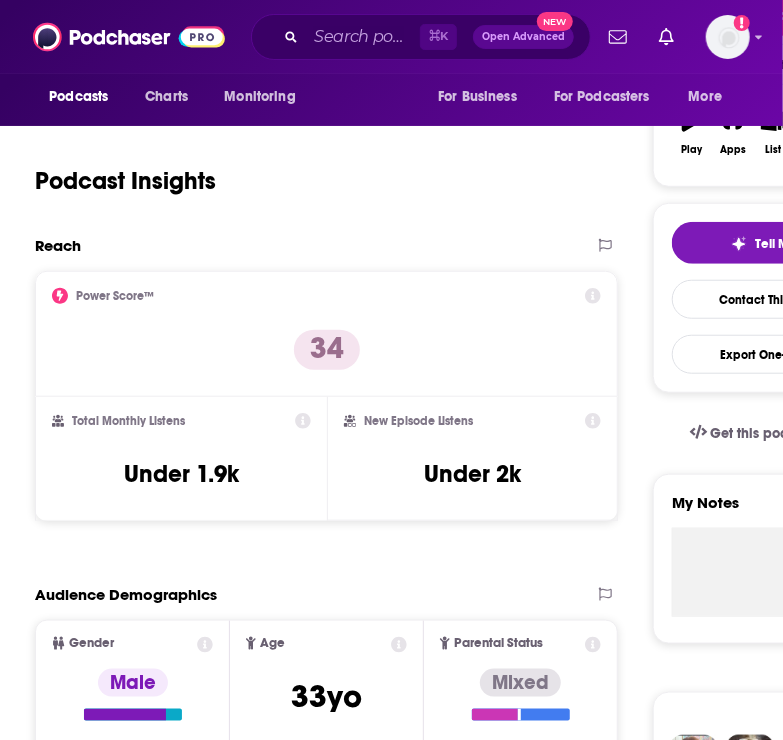 scroll, scrollTop: 421, scrollLeft: 0, axis: vertical 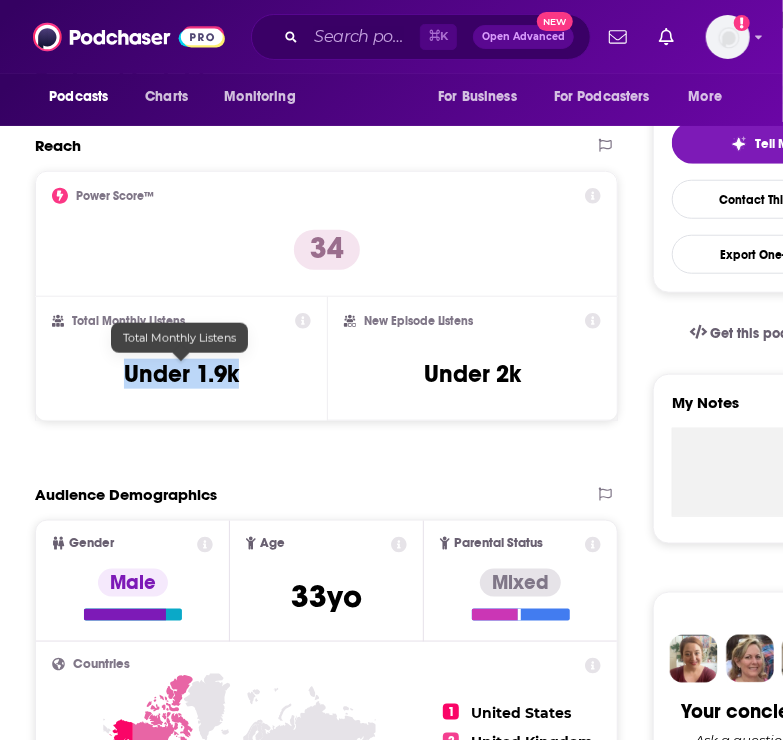 drag, startPoint x: 223, startPoint y: 374, endPoint x: 49, endPoint y: 374, distance: 174 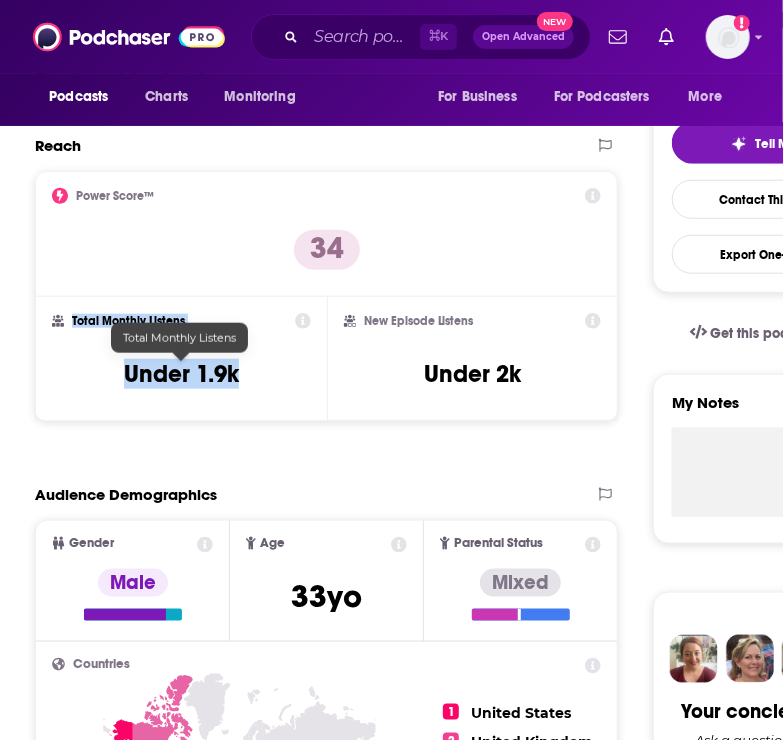 copy on "Total Monthly Listens Under 1.9k" 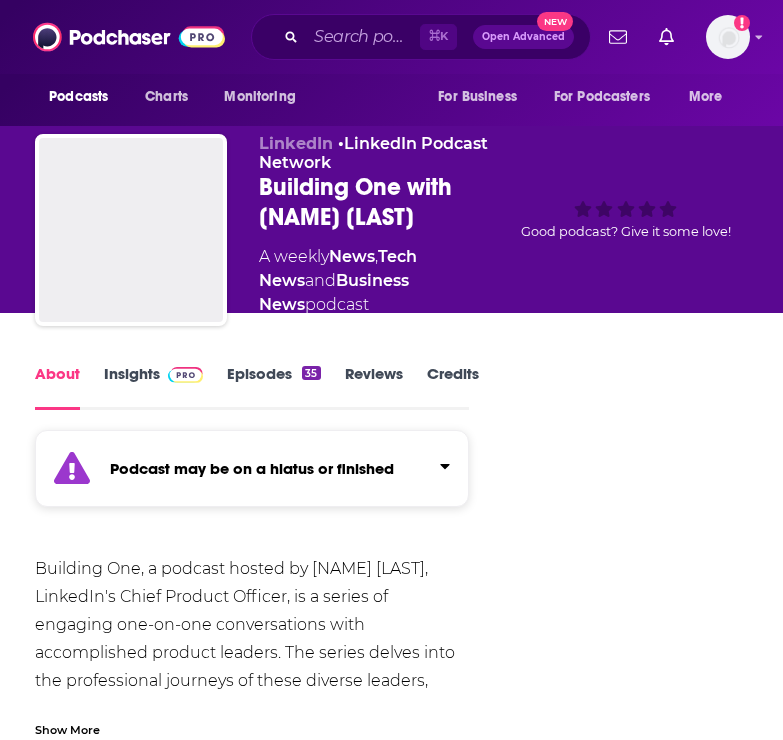 scroll, scrollTop: 0, scrollLeft: 0, axis: both 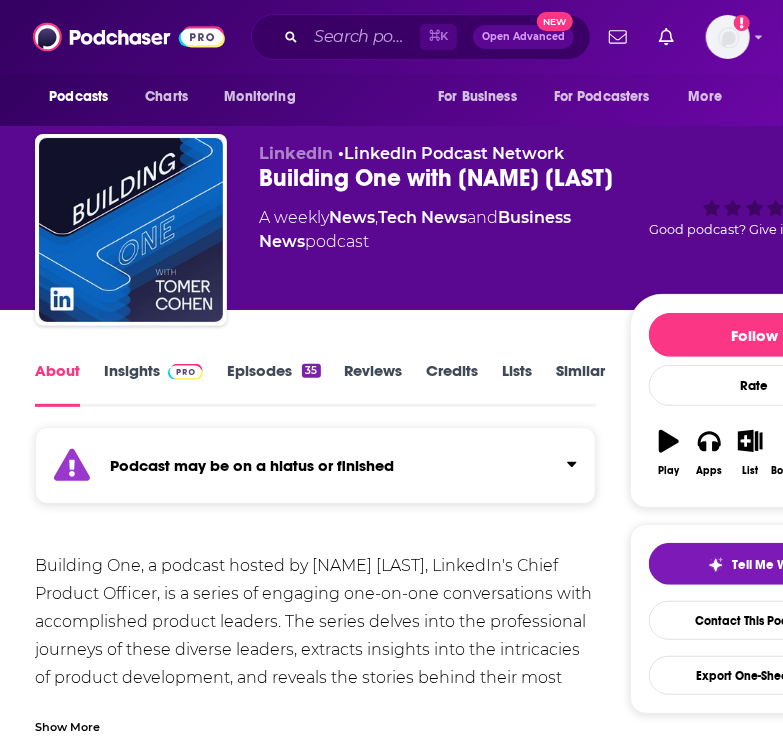 click at bounding box center [181, 370] 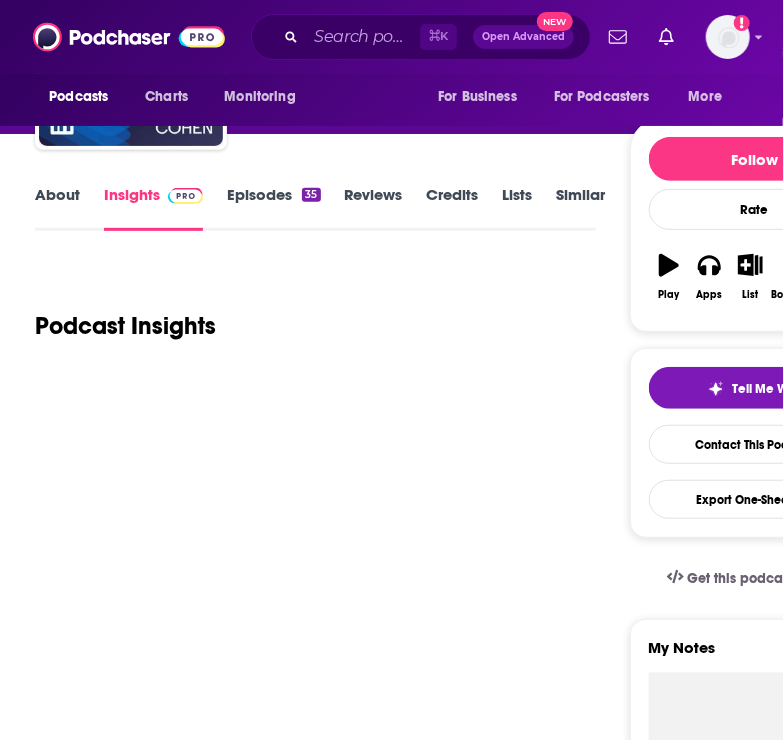 scroll, scrollTop: 222, scrollLeft: 0, axis: vertical 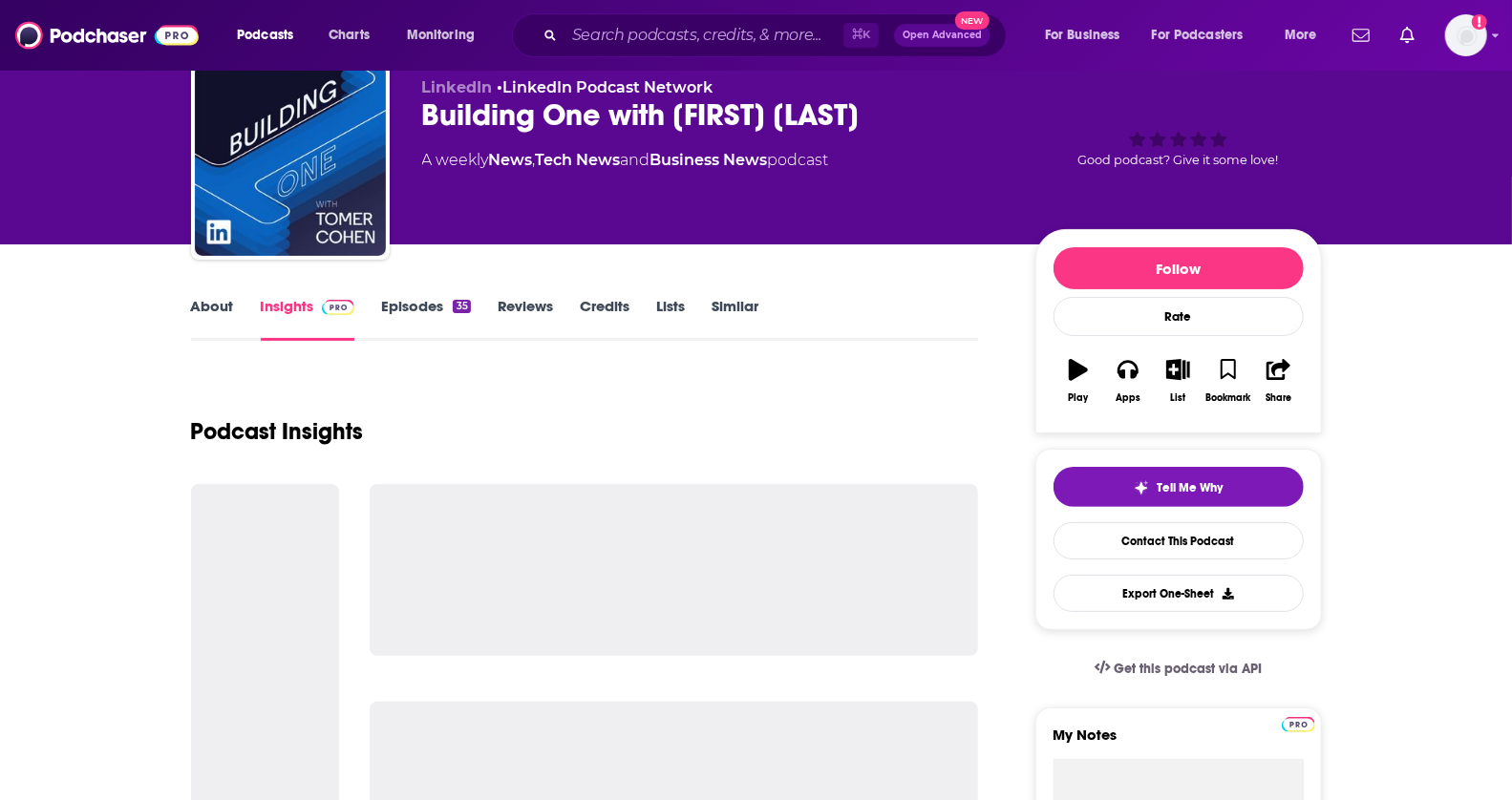 click on "About" at bounding box center [212, 319] 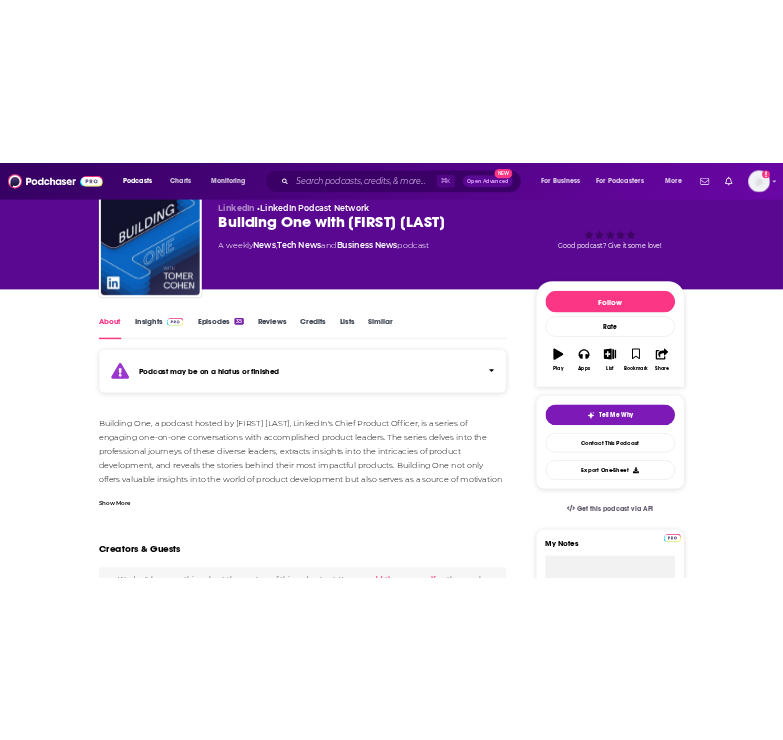 scroll, scrollTop: 0, scrollLeft: 0, axis: both 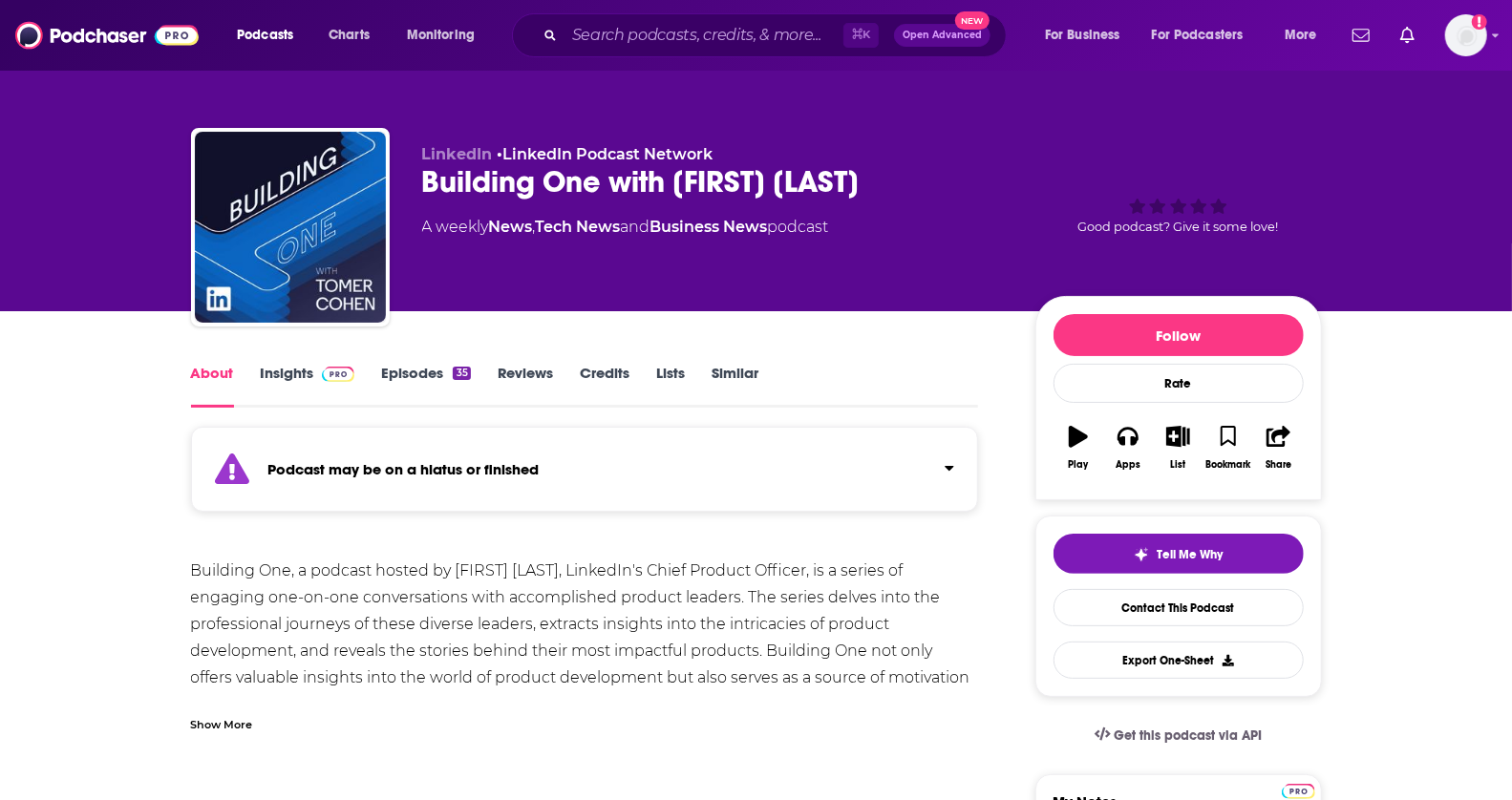 click on "Insights" at bounding box center [308, 386] 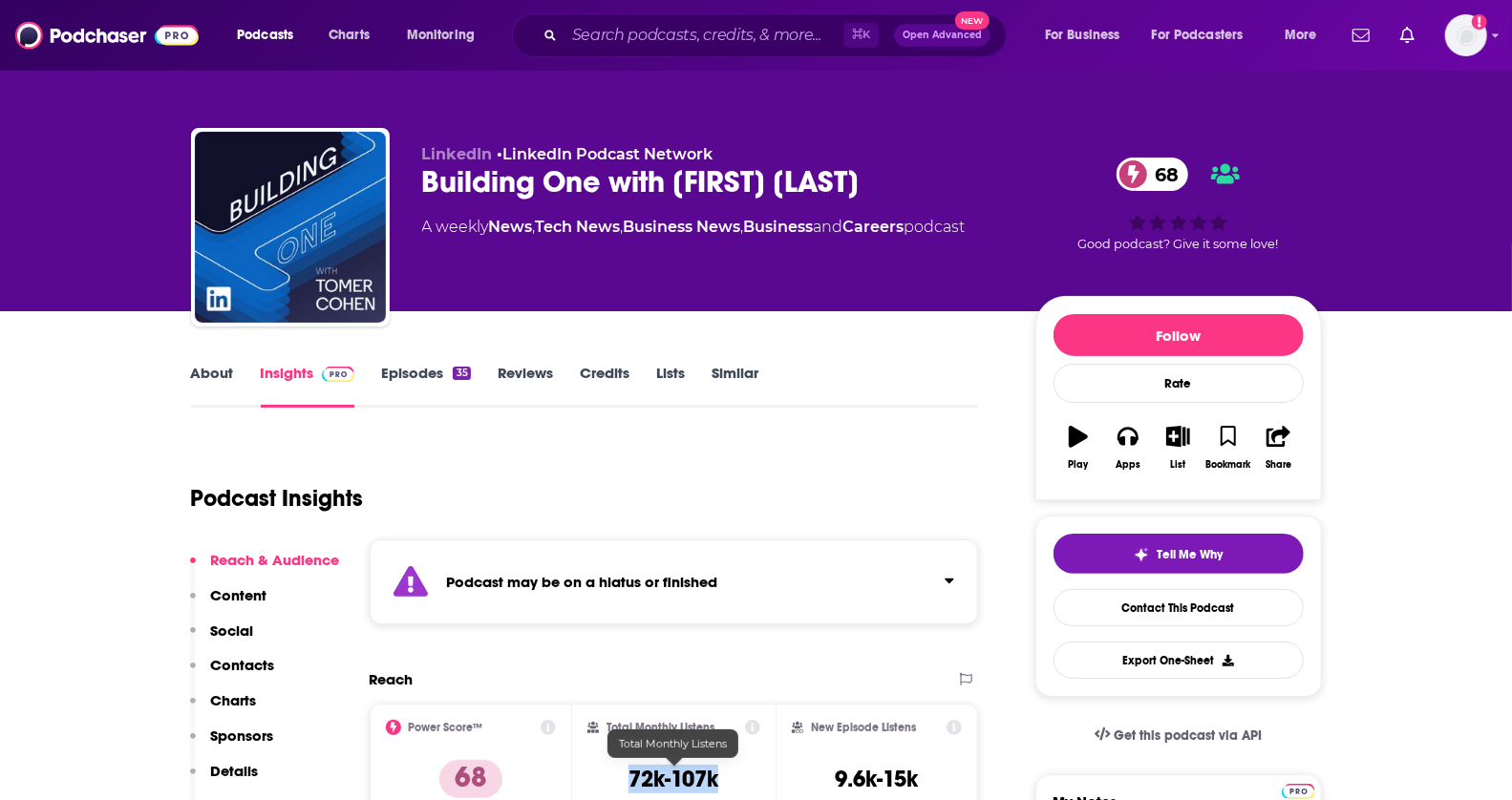 drag, startPoint x: 616, startPoint y: 772, endPoint x: 720, endPoint y: 772, distance: 104 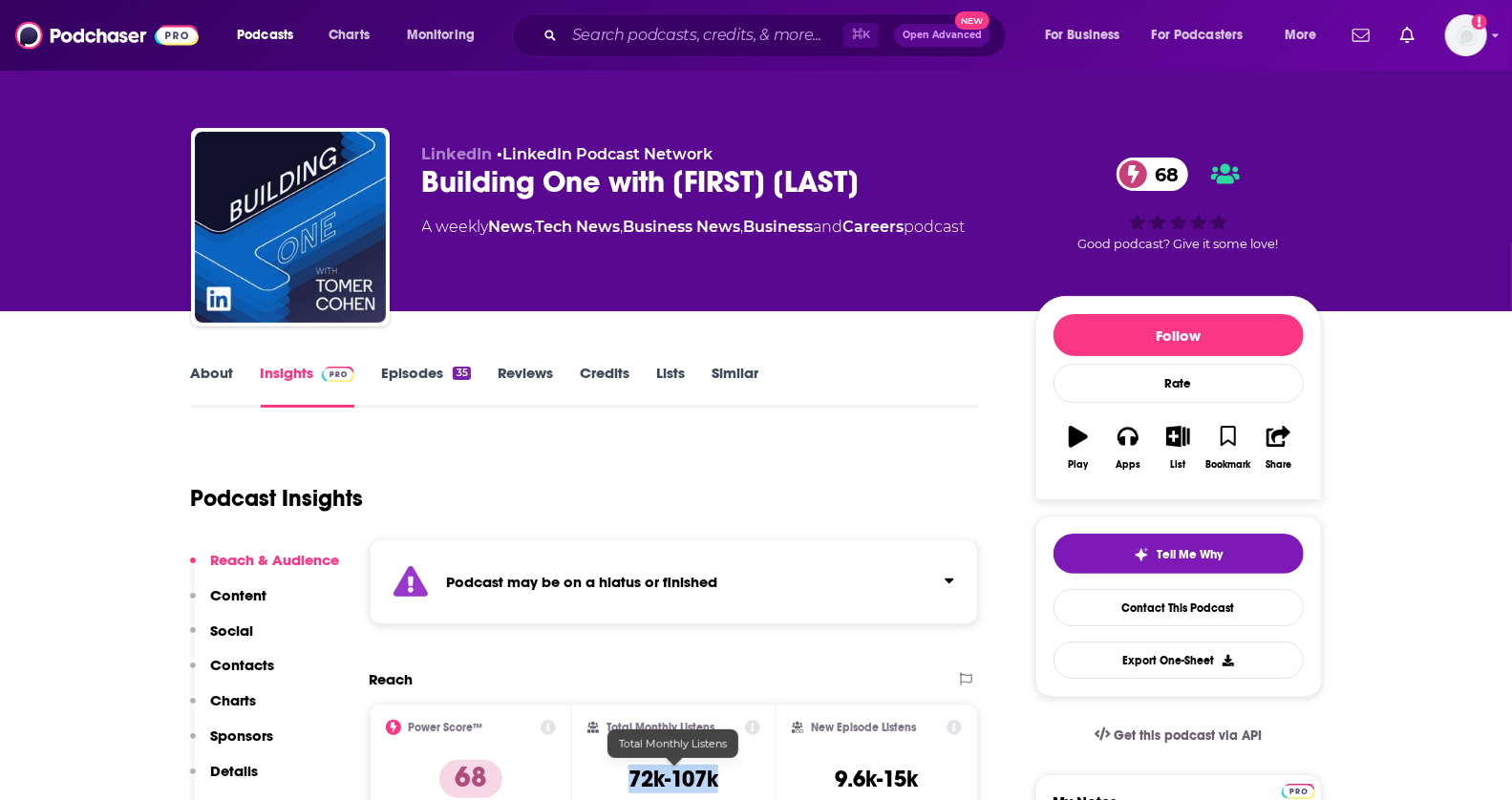 click on "Total Monthly Listens 72k-107k" at bounding box center (673, 764) 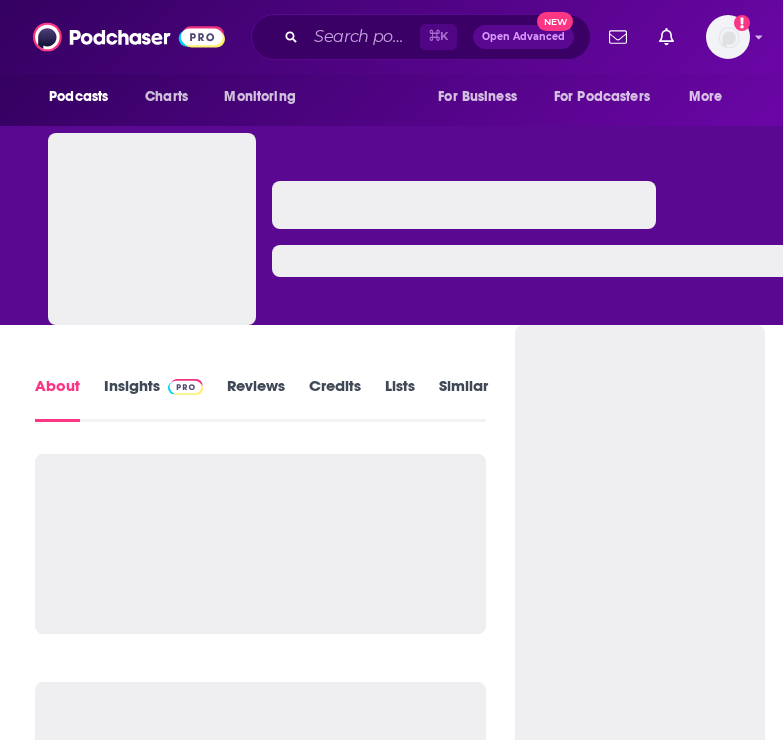 scroll, scrollTop: 0, scrollLeft: 0, axis: both 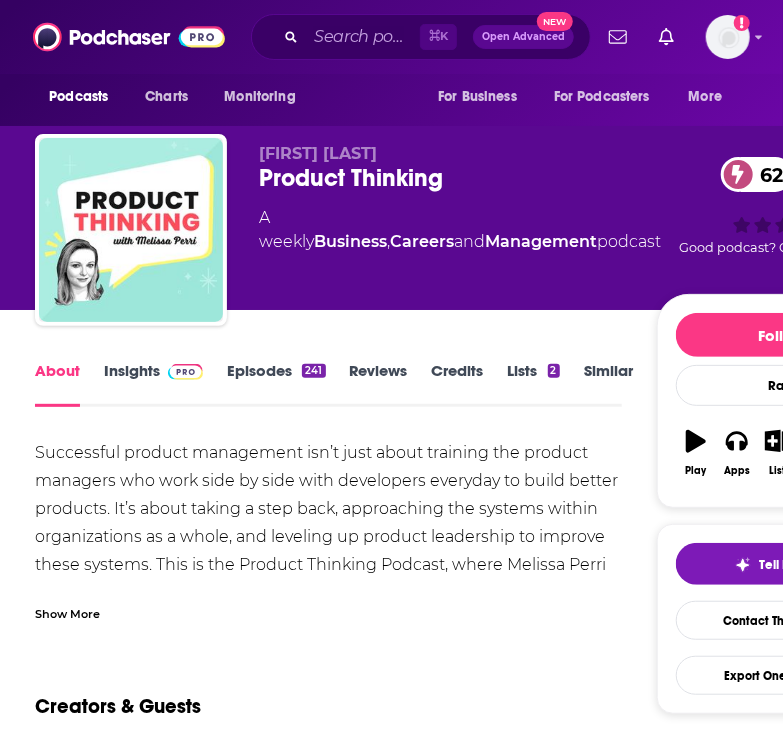 click on "Insights" at bounding box center (153, 384) 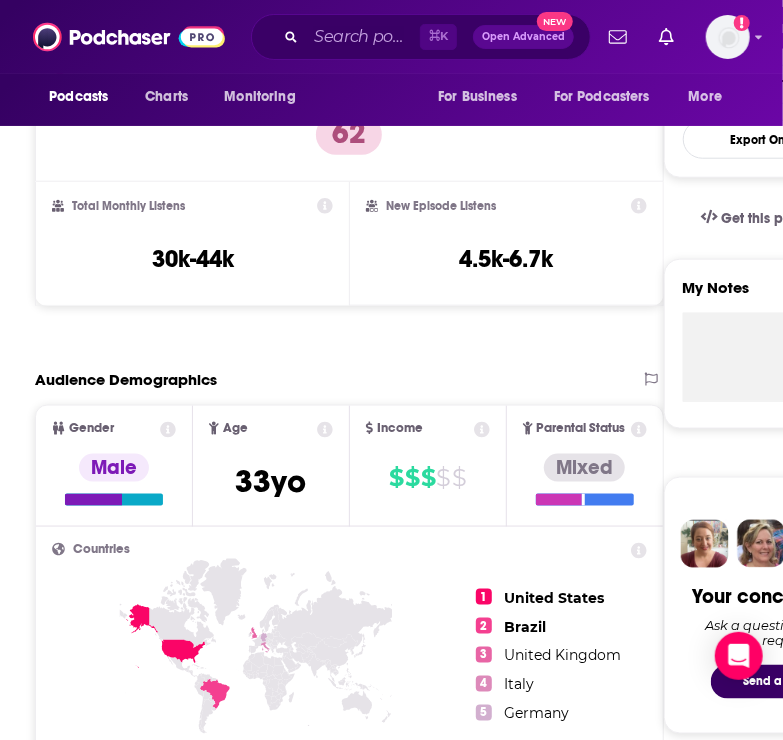 scroll, scrollTop: 574, scrollLeft: 0, axis: vertical 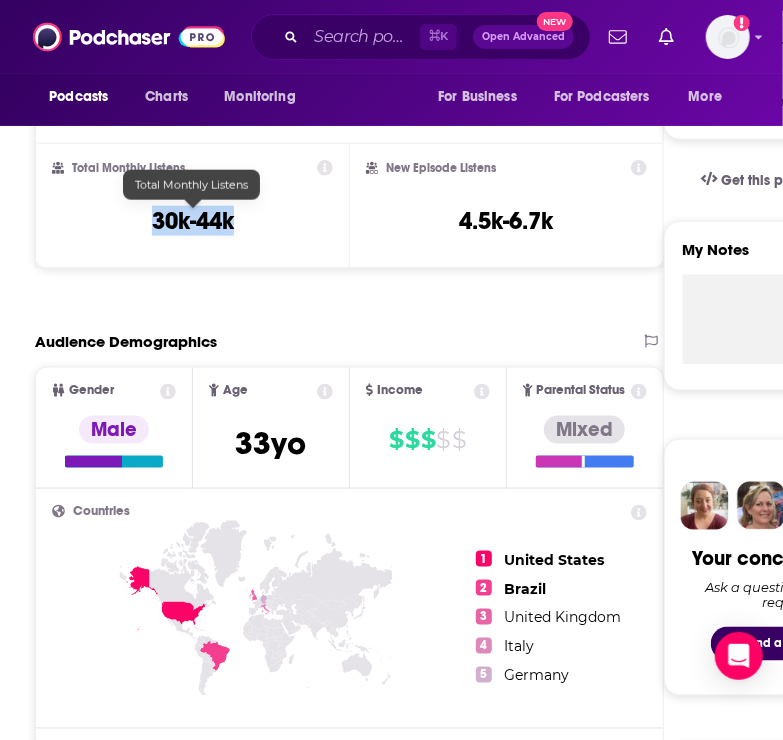 drag, startPoint x: 253, startPoint y: 220, endPoint x: 101, endPoint y: 220, distance: 152 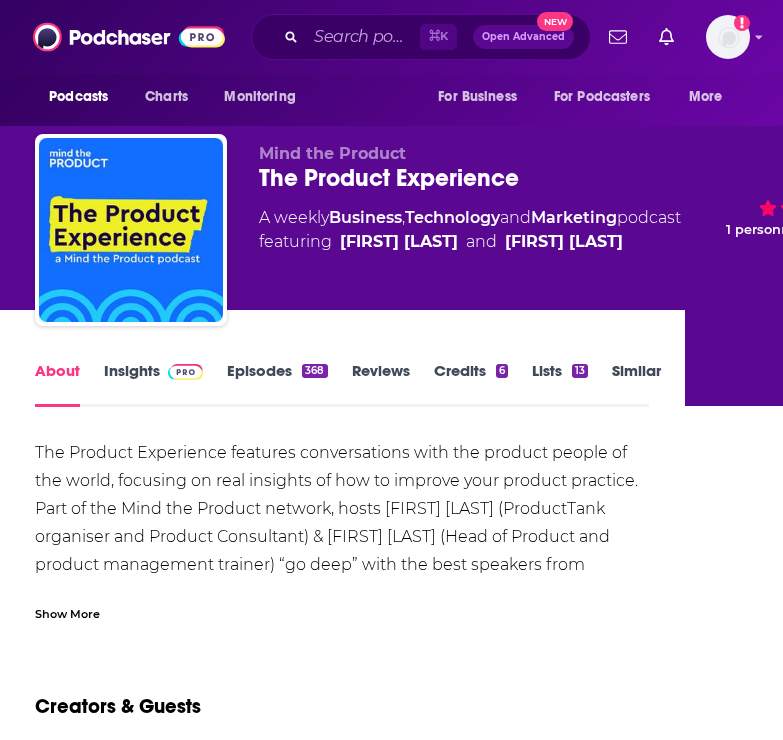 scroll, scrollTop: 0, scrollLeft: 0, axis: both 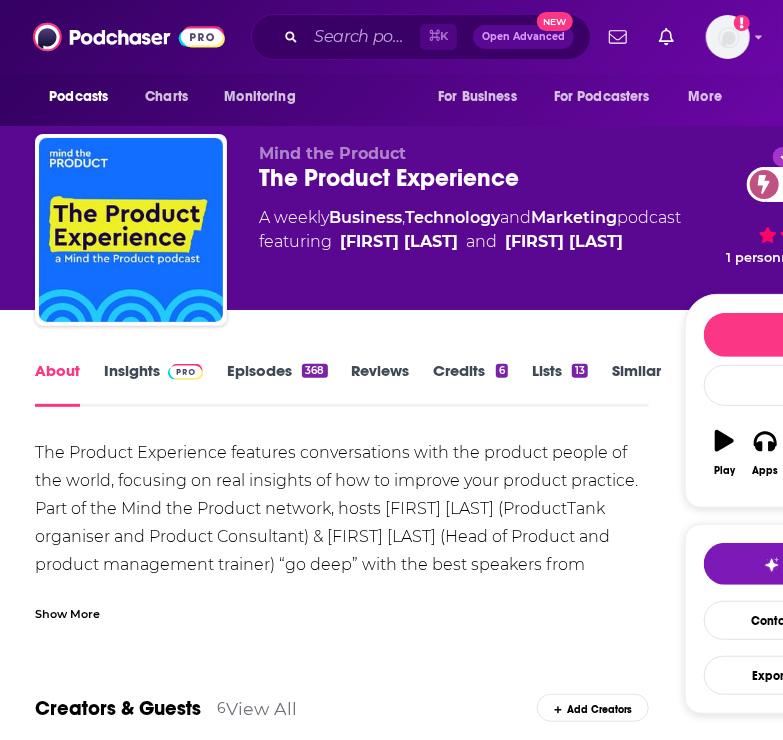 click on "A   weekly  Business ,  Technology  and  Marketing  podcast  featuring  [FIRST] [LAST]  and  [FIRST] [LAST]" at bounding box center [470, 230] 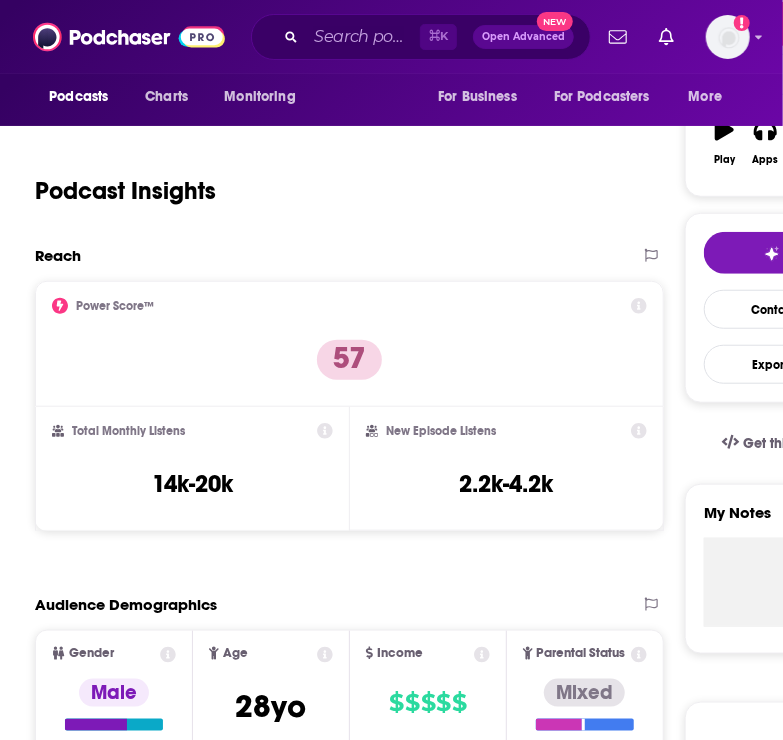 scroll, scrollTop: 388, scrollLeft: 0, axis: vertical 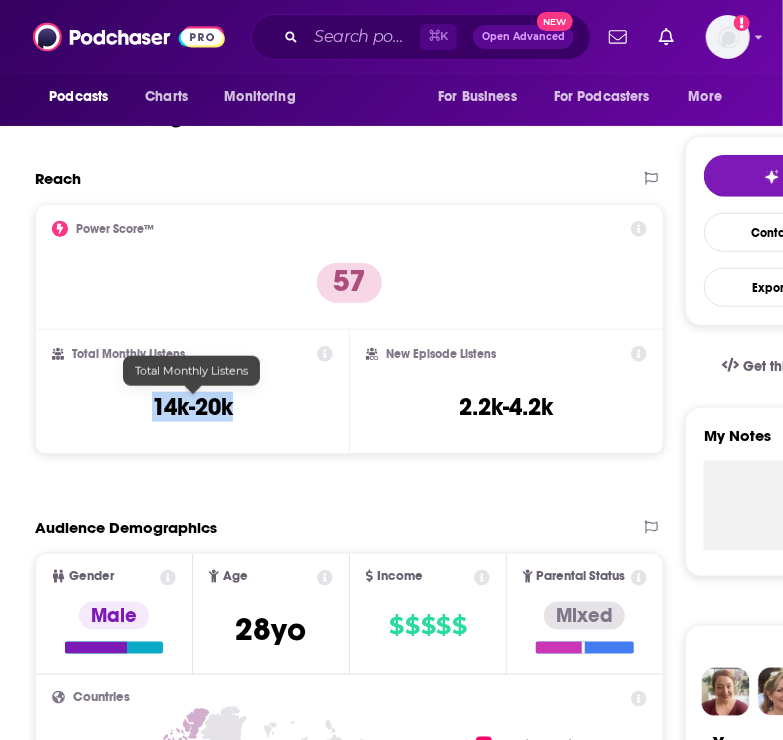 drag, startPoint x: 251, startPoint y: 409, endPoint x: 119, endPoint y: 409, distance: 132 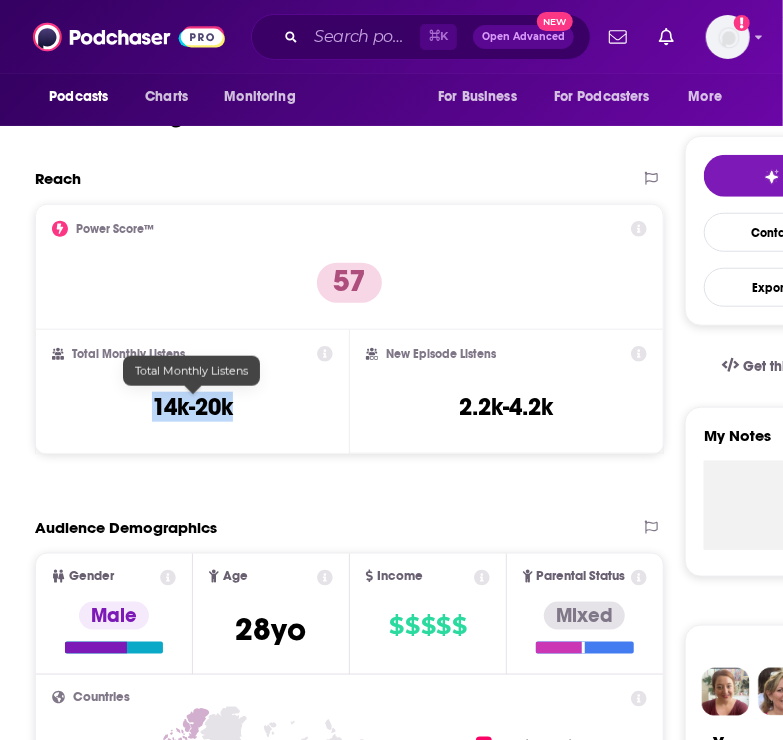 click on "Total Monthly Listens 14k-20k" at bounding box center (192, 392) 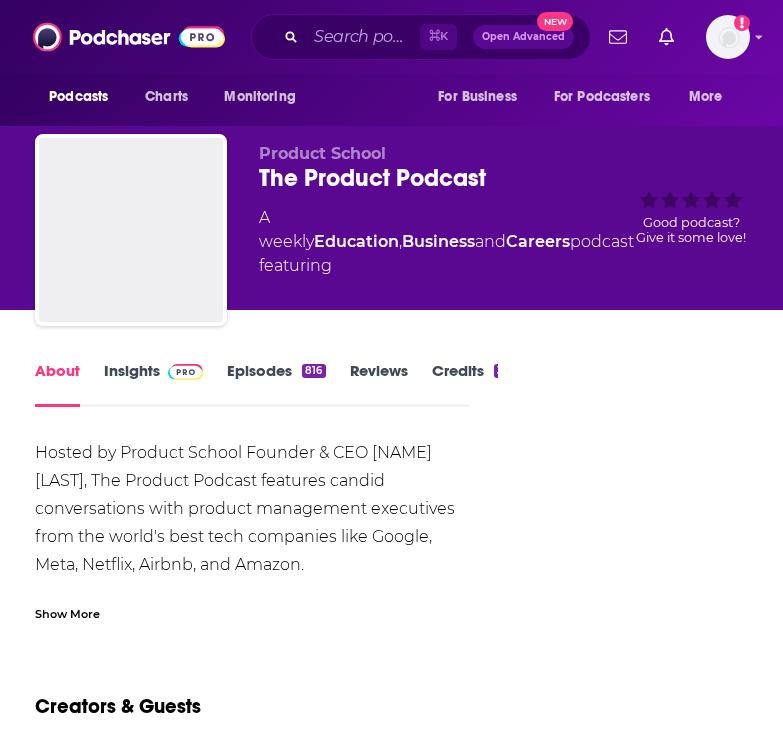 scroll, scrollTop: 0, scrollLeft: 0, axis: both 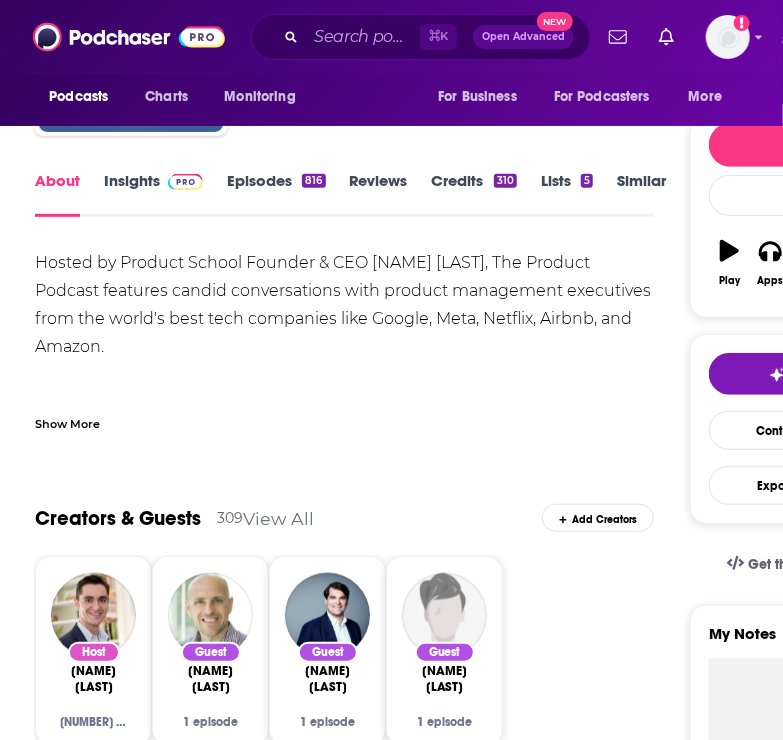 click on "About Insights Episodes 816 Reviews Credits 310 Lists 5 Similar Hosted by Product School Founder & CEO Carlos Gonzalez de Villaumbrosia, The Product Podcast features candid conversations with product management executives from the world's best tech companies like Google, Meta, Netflix, Airbnb, and Amazon.
New episodes release weekly, unveiling actionable frameworks, unconventional best practices, and real-world examples you can implement immediately.
Perfect for senior product managers, directors, and VPs hungry to build better products, stronger teams, and drive innovation at scale. Show More Creators & Guests 309 View All Add Creators Host Carlos Villaumbrosia 816 episodes Guest Ken Norton 1 episode Guest Alex Crumpler 1 episode Guest Mark Sweeney 1 episode Add Creators Recent Episodes There are no episodes of  "The Product Podcast"  to display at the moment.   Podcast Reviews This podcast hasn't been reviewed yet. You can  add a review   to show others what you thought. Mentioned In These Lists View All" at bounding box center (487, 1052) 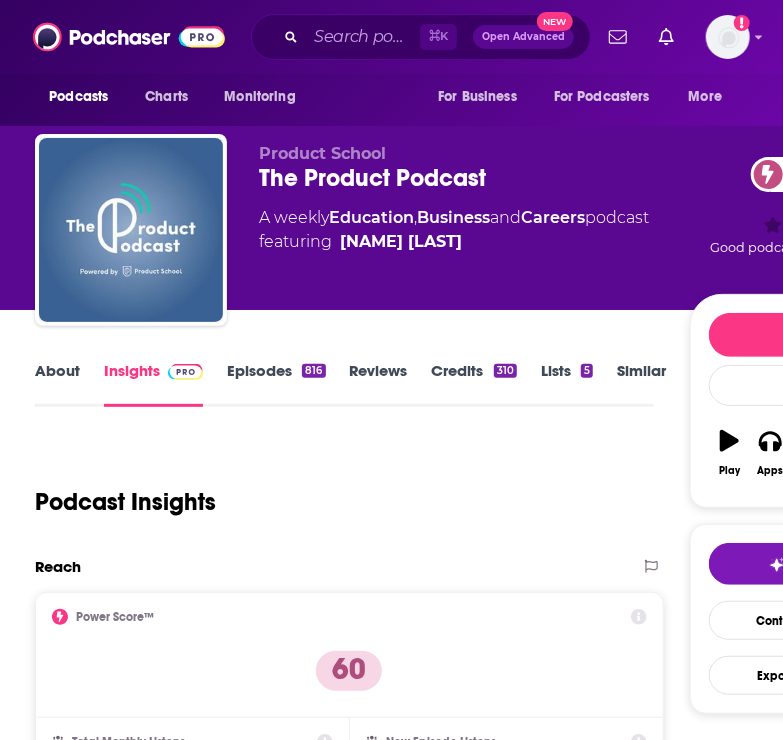 scroll, scrollTop: 380, scrollLeft: 0, axis: vertical 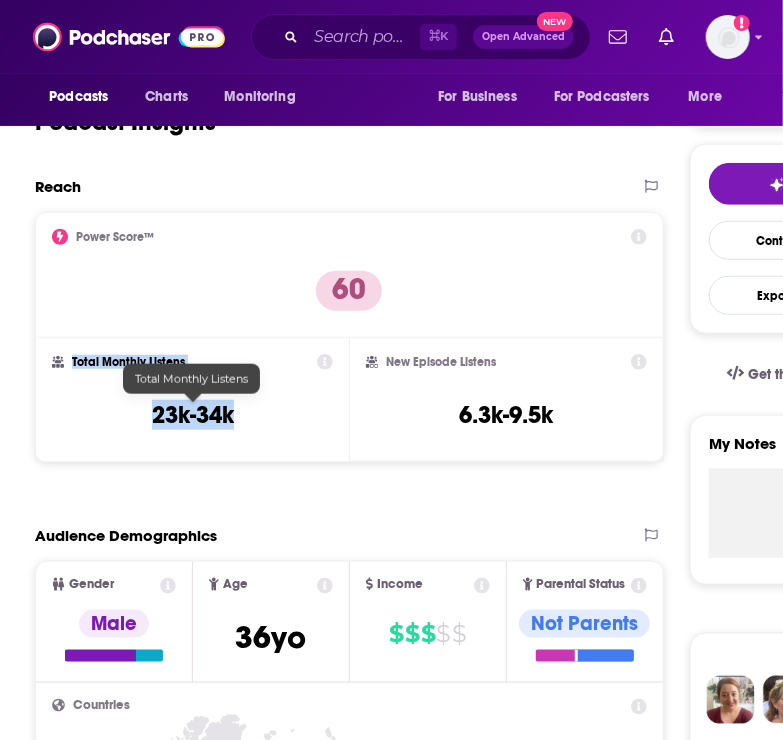 drag, startPoint x: 232, startPoint y: 414, endPoint x: 44, endPoint y: 414, distance: 188 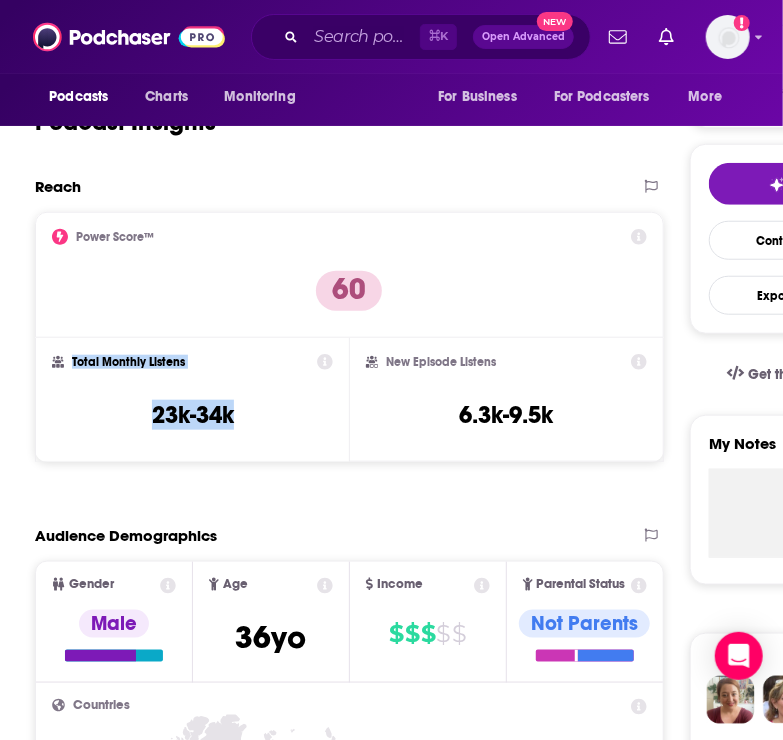 scroll, scrollTop: 0, scrollLeft: 0, axis: both 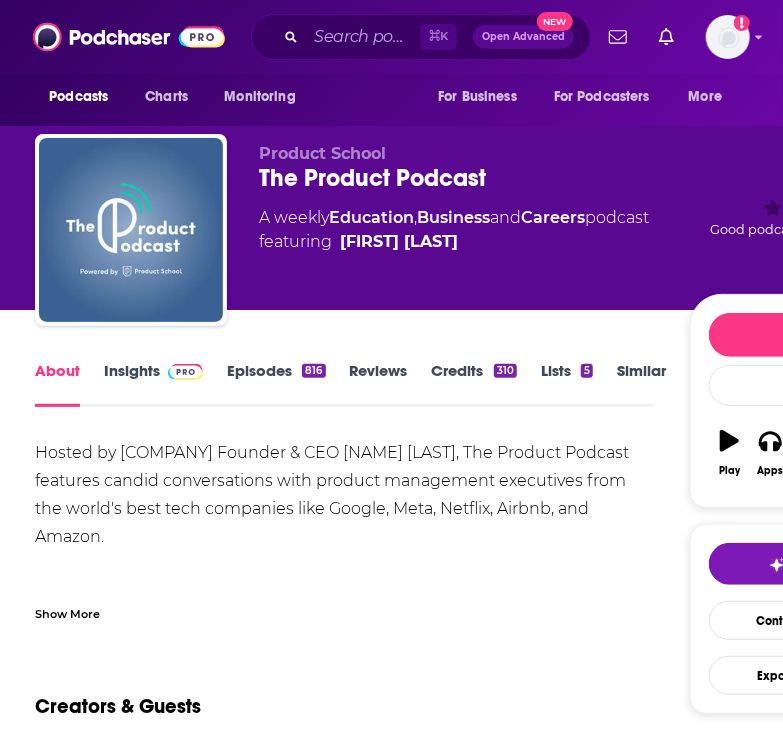 click on "Insights" at bounding box center (153, 384) 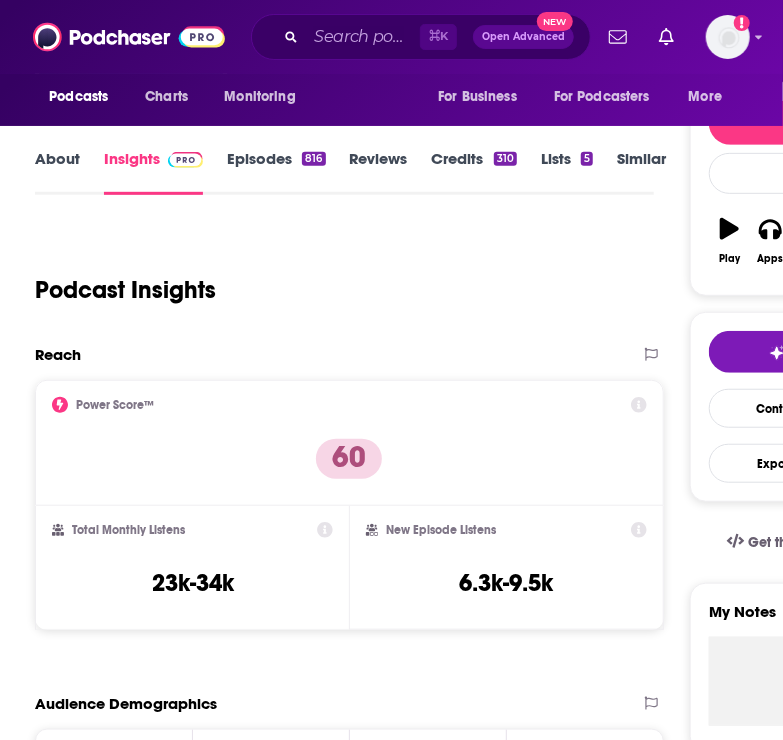 scroll, scrollTop: 337, scrollLeft: 0, axis: vertical 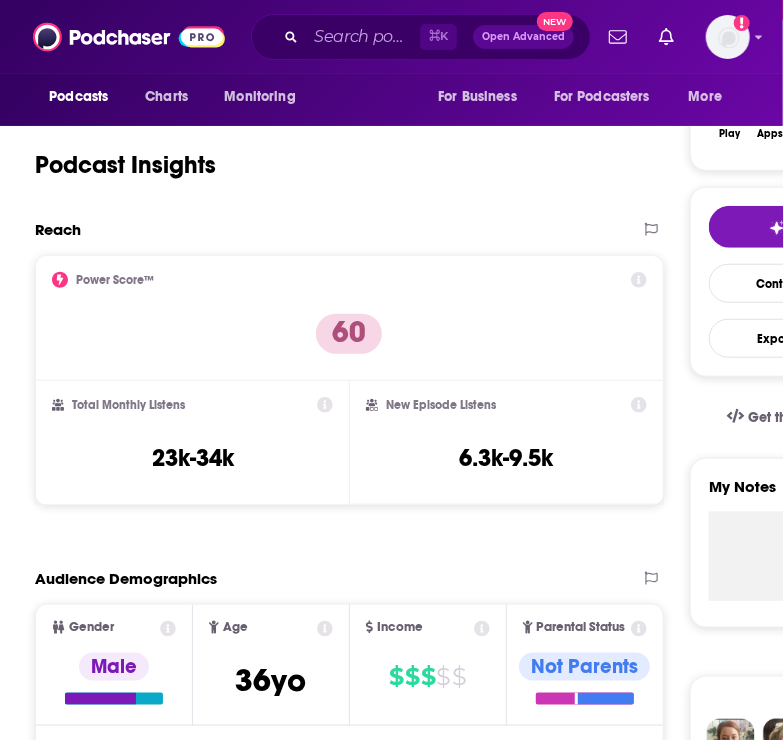 drag, startPoint x: 97, startPoint y: 452, endPoint x: 64, endPoint y: 452, distance: 33 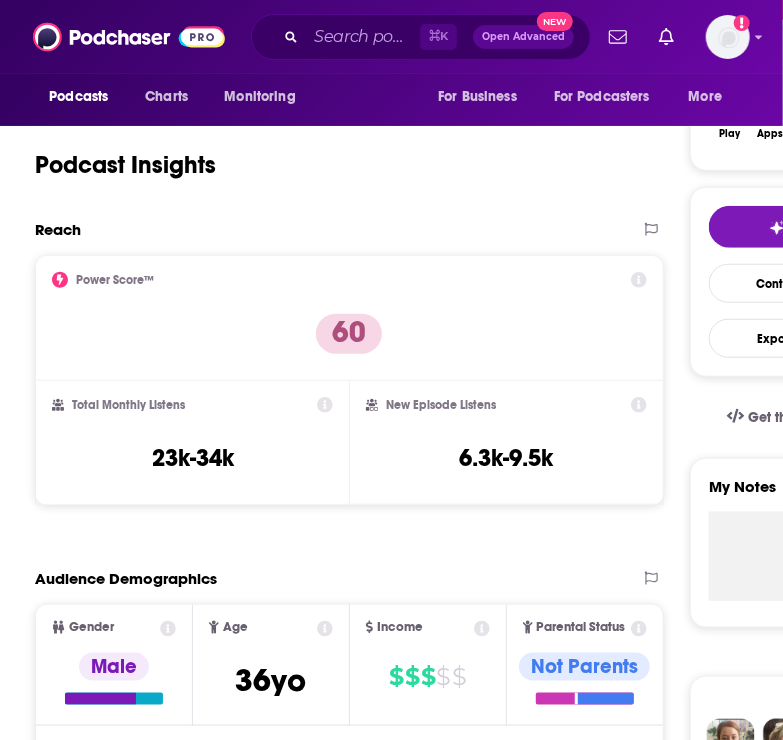 click on "Total Monthly Listens 23k-34k" at bounding box center (192, 443) 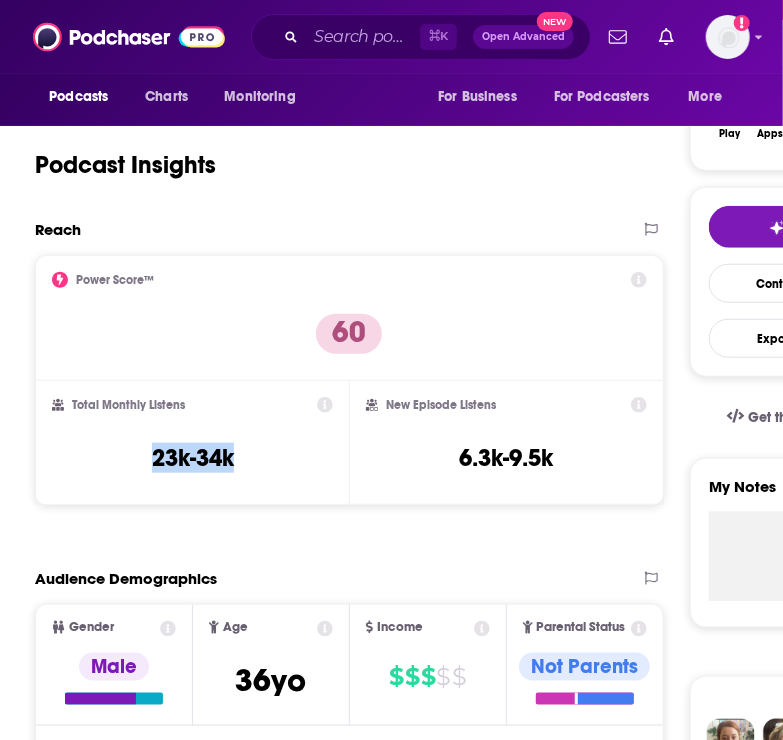 copy on "23k-34k" 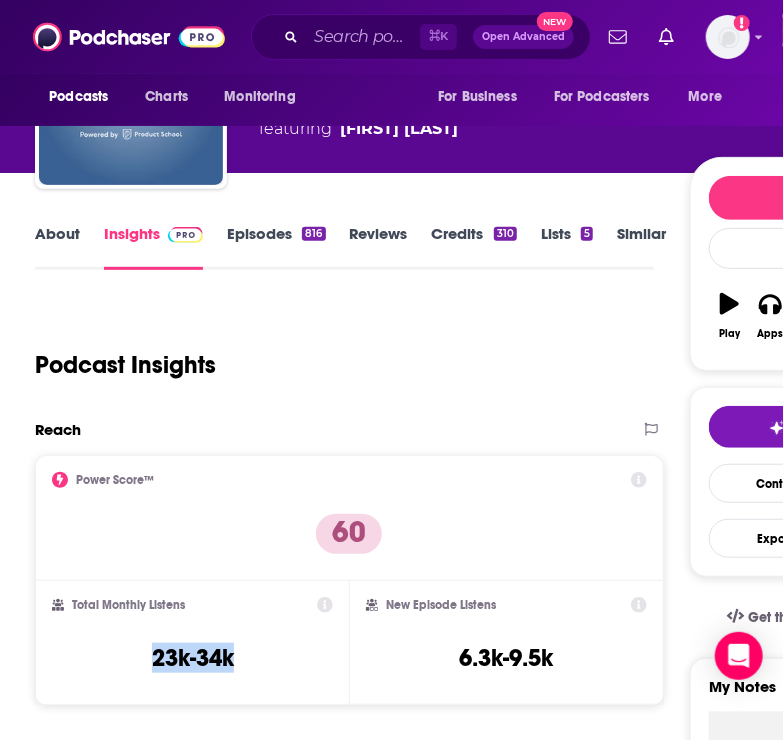 scroll, scrollTop: 0, scrollLeft: 0, axis: both 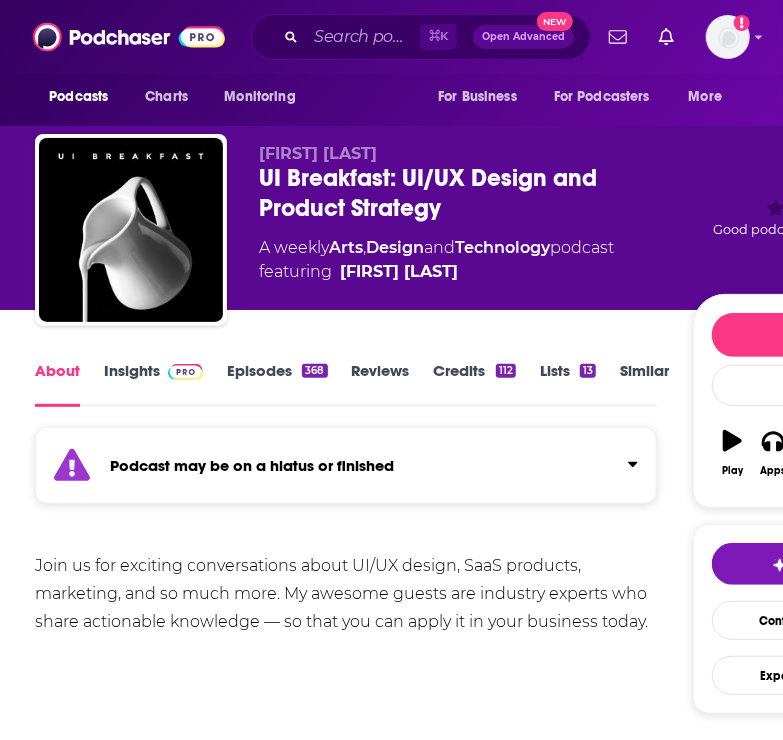 click on "Insights" at bounding box center (153, 384) 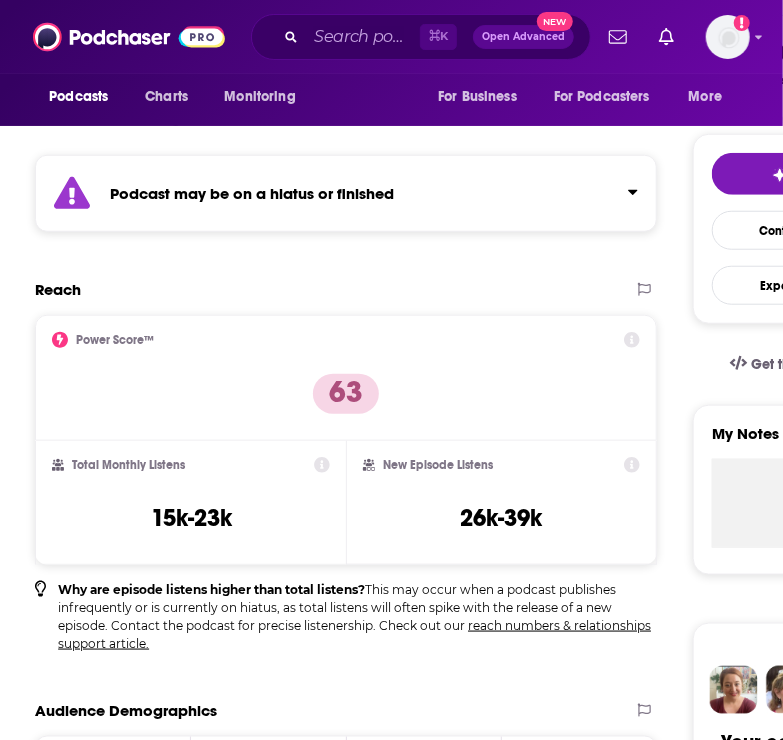 scroll, scrollTop: 422, scrollLeft: 0, axis: vertical 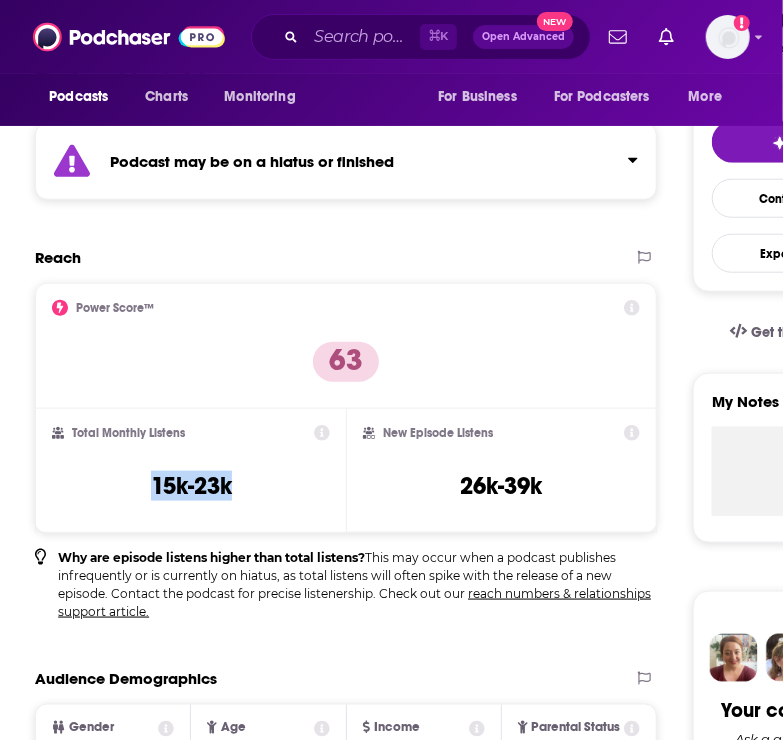 drag, startPoint x: 240, startPoint y: 492, endPoint x: 111, endPoint y: 493, distance: 129.00388 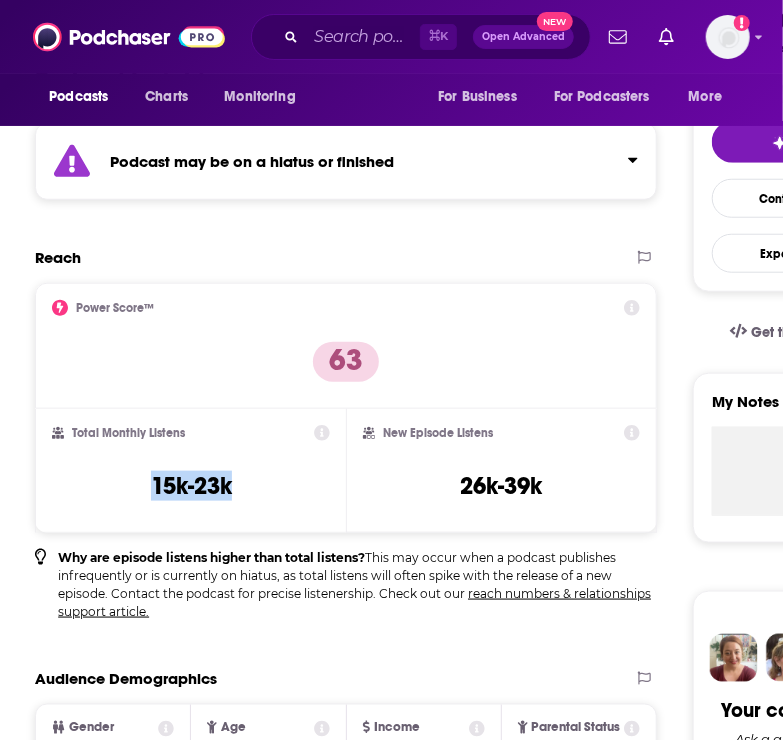 click on "Total Monthly Listens 15k-23k" at bounding box center [191, 471] 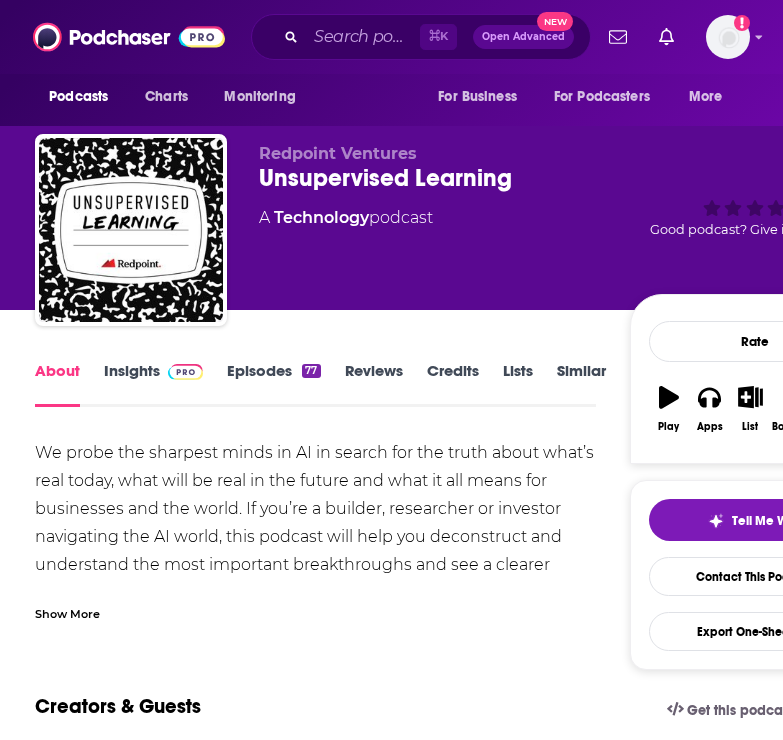scroll, scrollTop: 0, scrollLeft: 0, axis: both 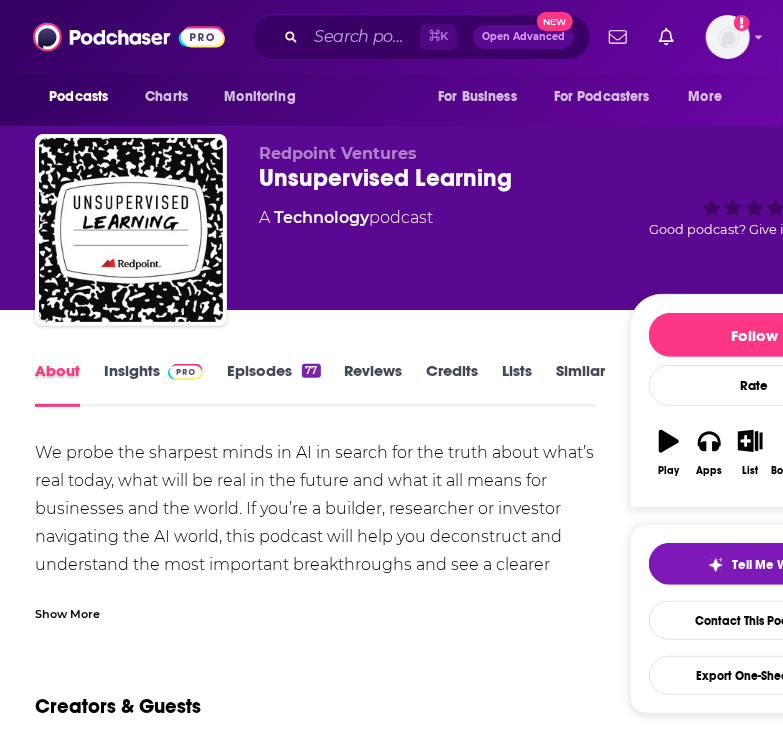 click on "About" at bounding box center [69, 384] 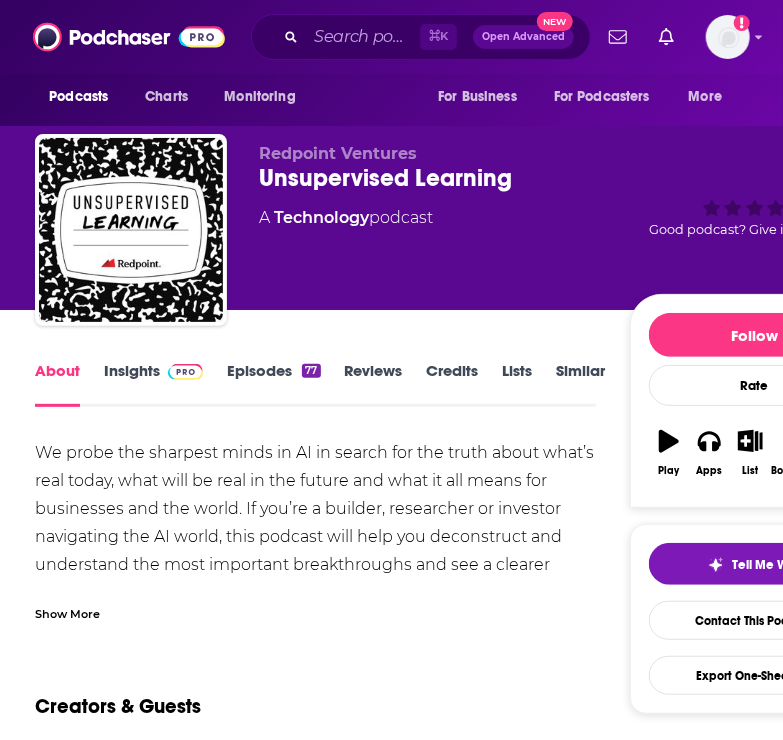 click on "Insights" at bounding box center (153, 384) 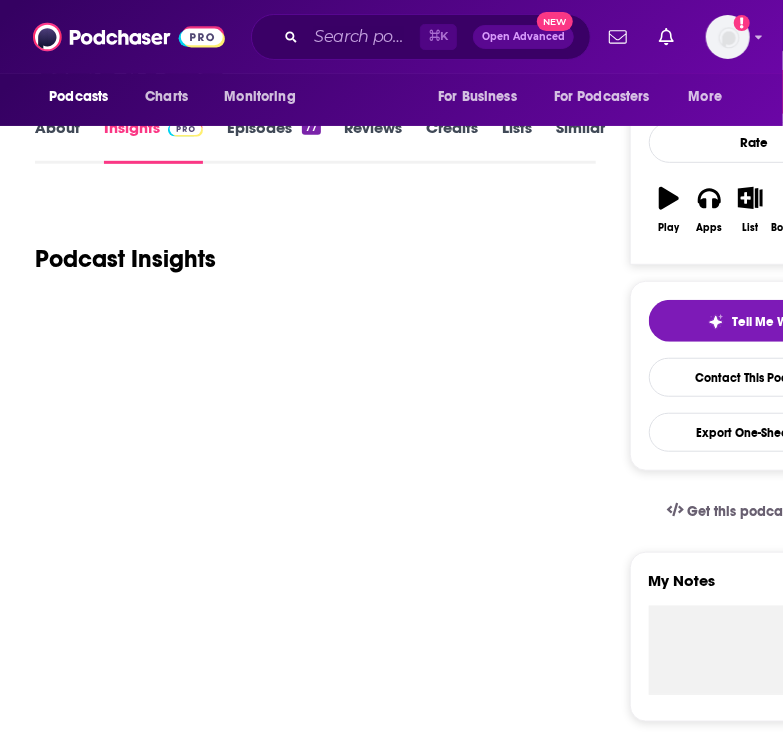 scroll, scrollTop: 269, scrollLeft: 0, axis: vertical 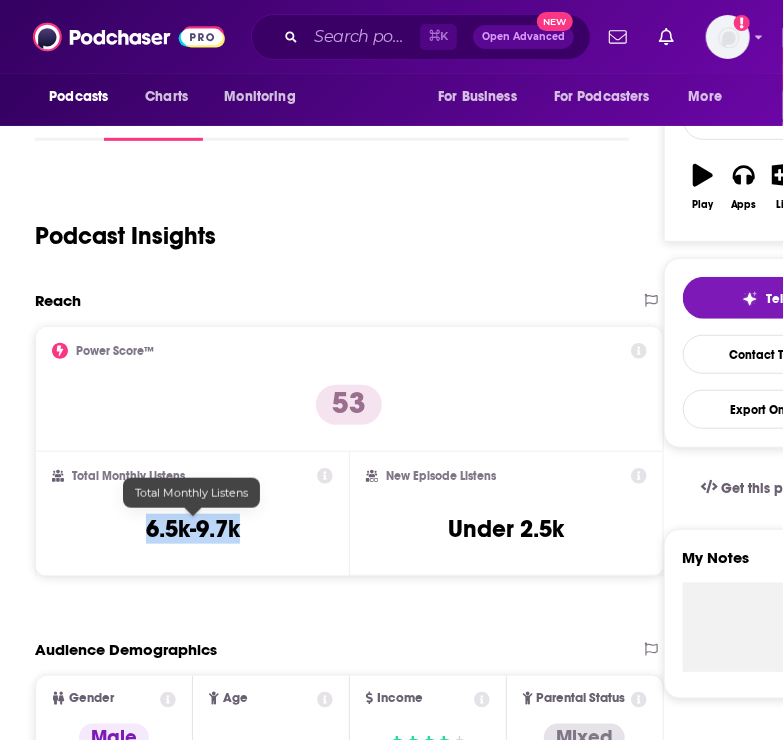 drag, startPoint x: 267, startPoint y: 515, endPoint x: 62, endPoint y: 531, distance: 205.62344 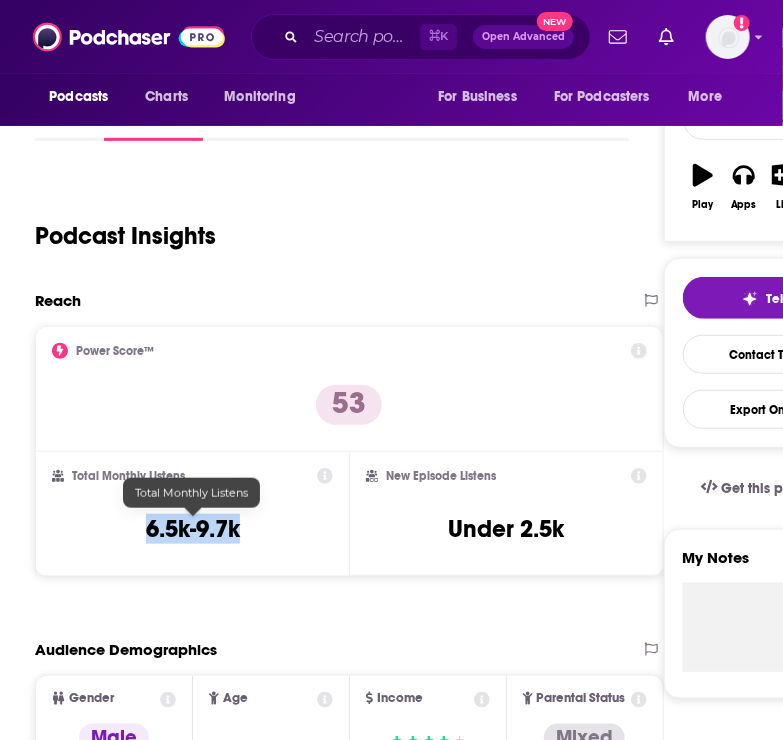 click on "Total Monthly Listens 6.5k-9.7k" at bounding box center [192, 514] 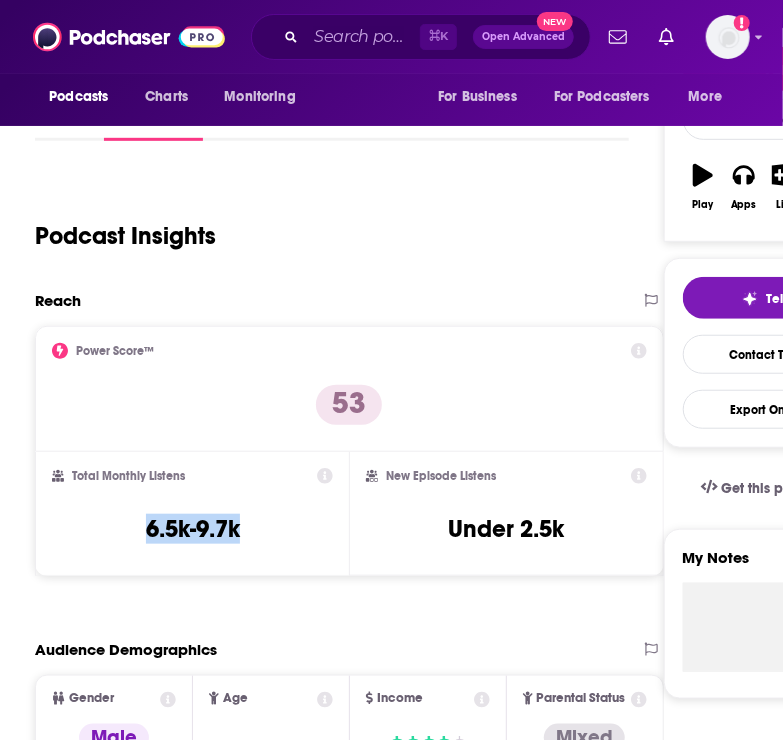 copy on "6.5k-9.7k" 